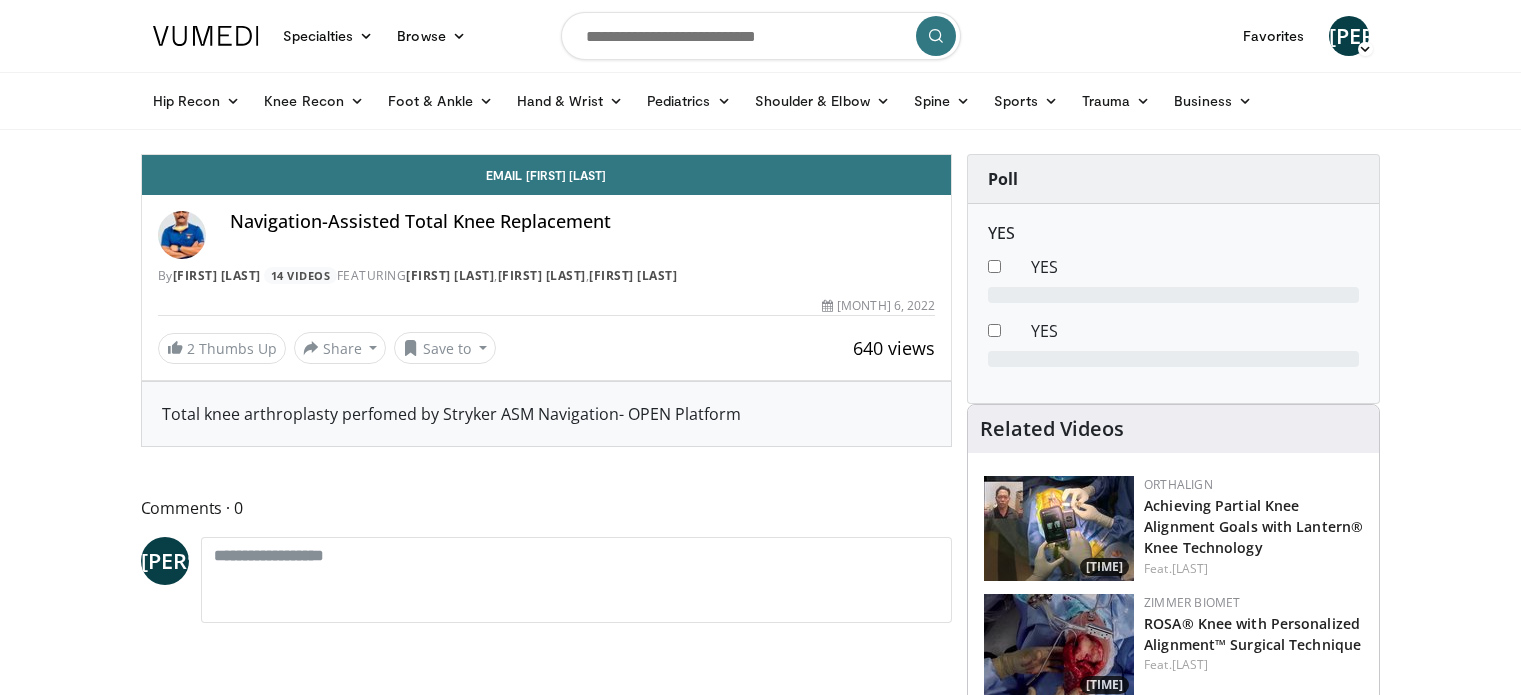scroll, scrollTop: 0, scrollLeft: 0, axis: both 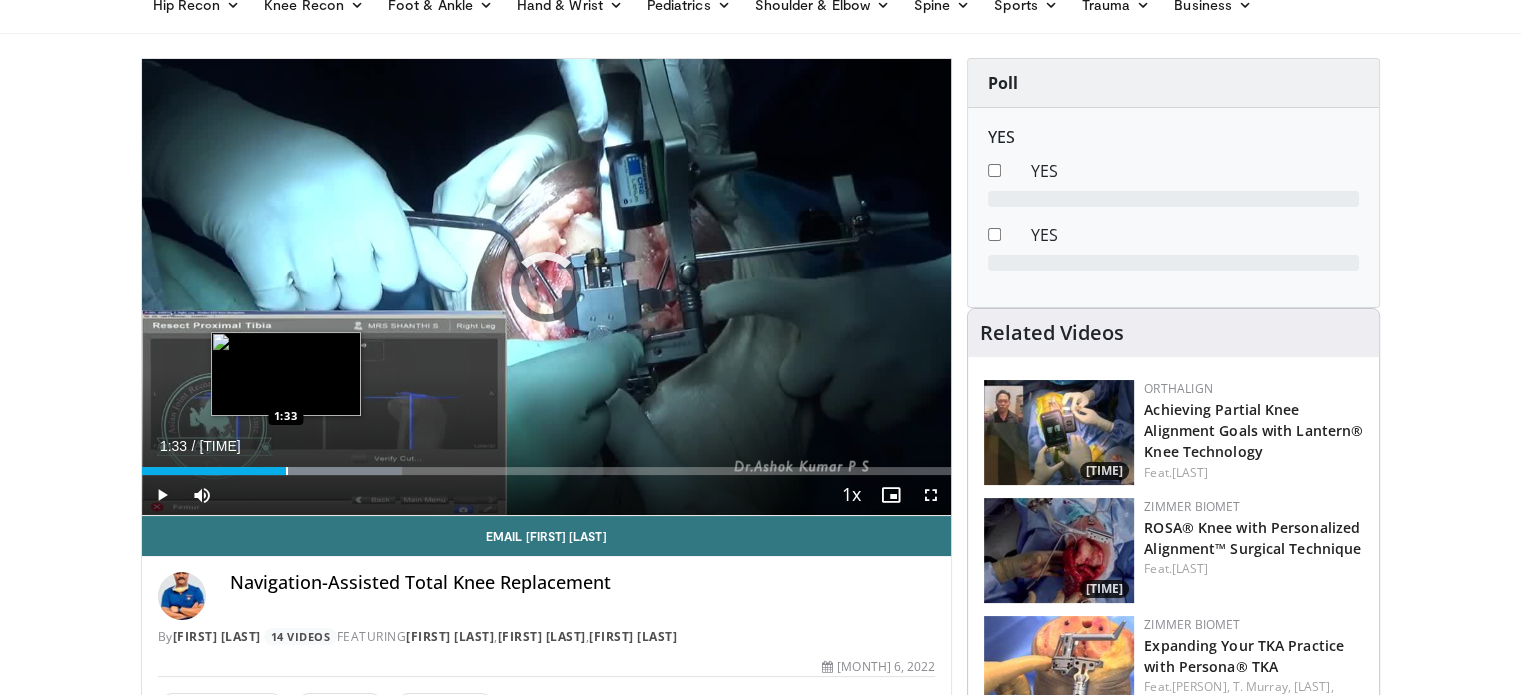 click at bounding box center [287, 471] 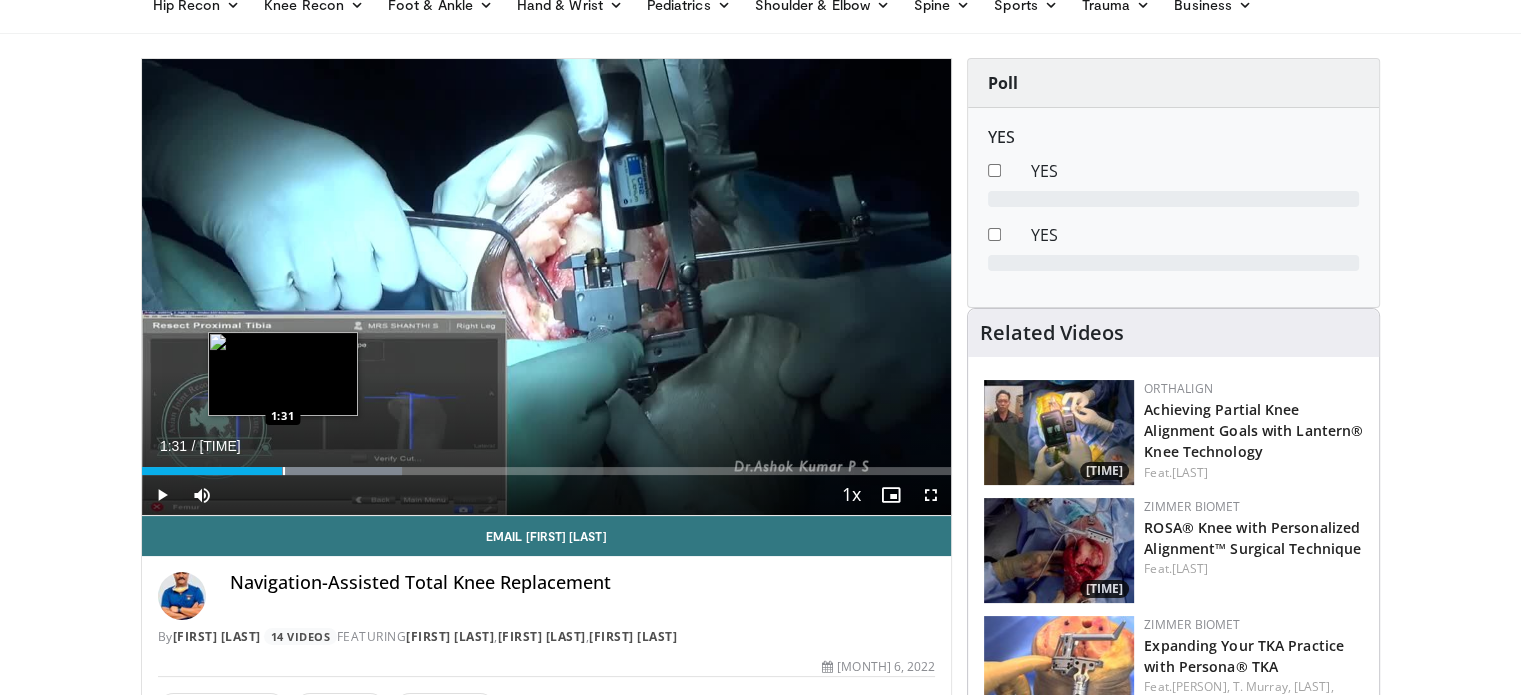 click at bounding box center (284, 471) 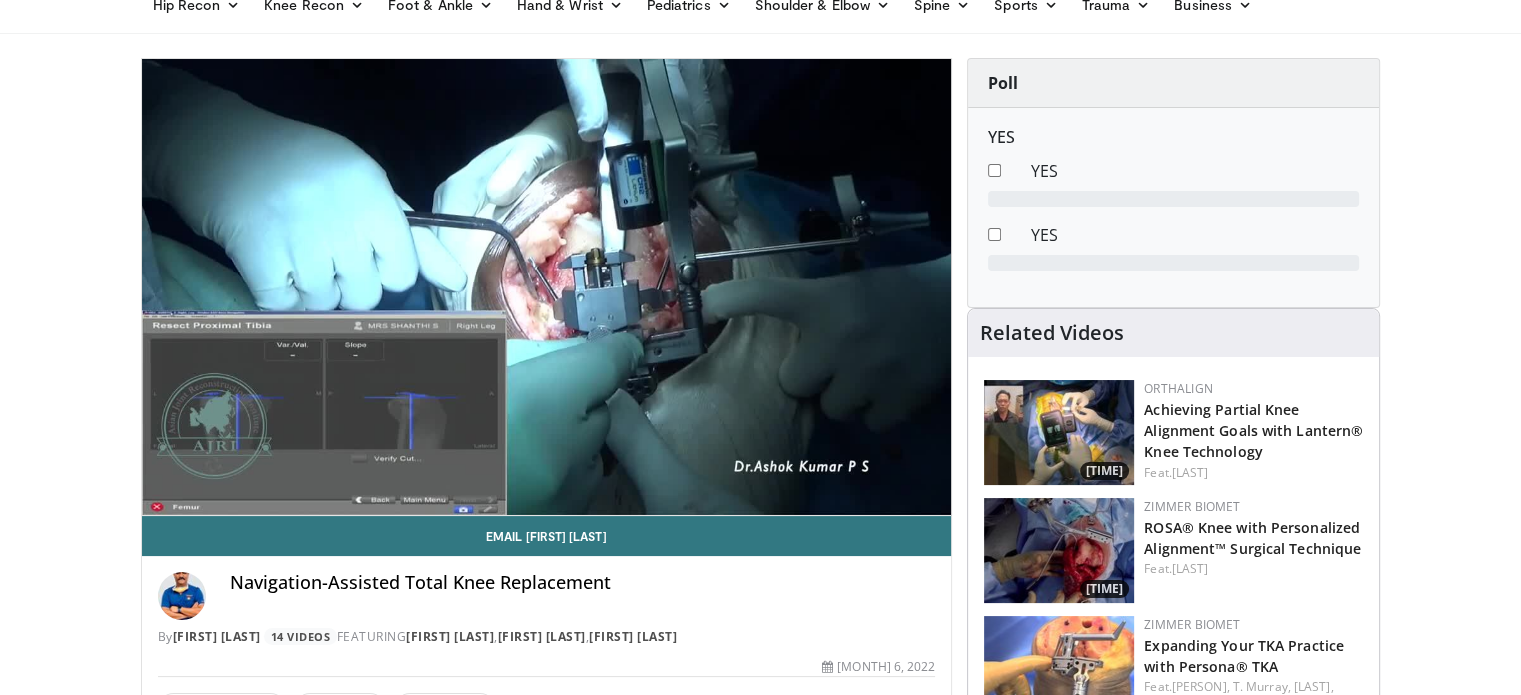 scroll, scrollTop: 704, scrollLeft: 0, axis: vertical 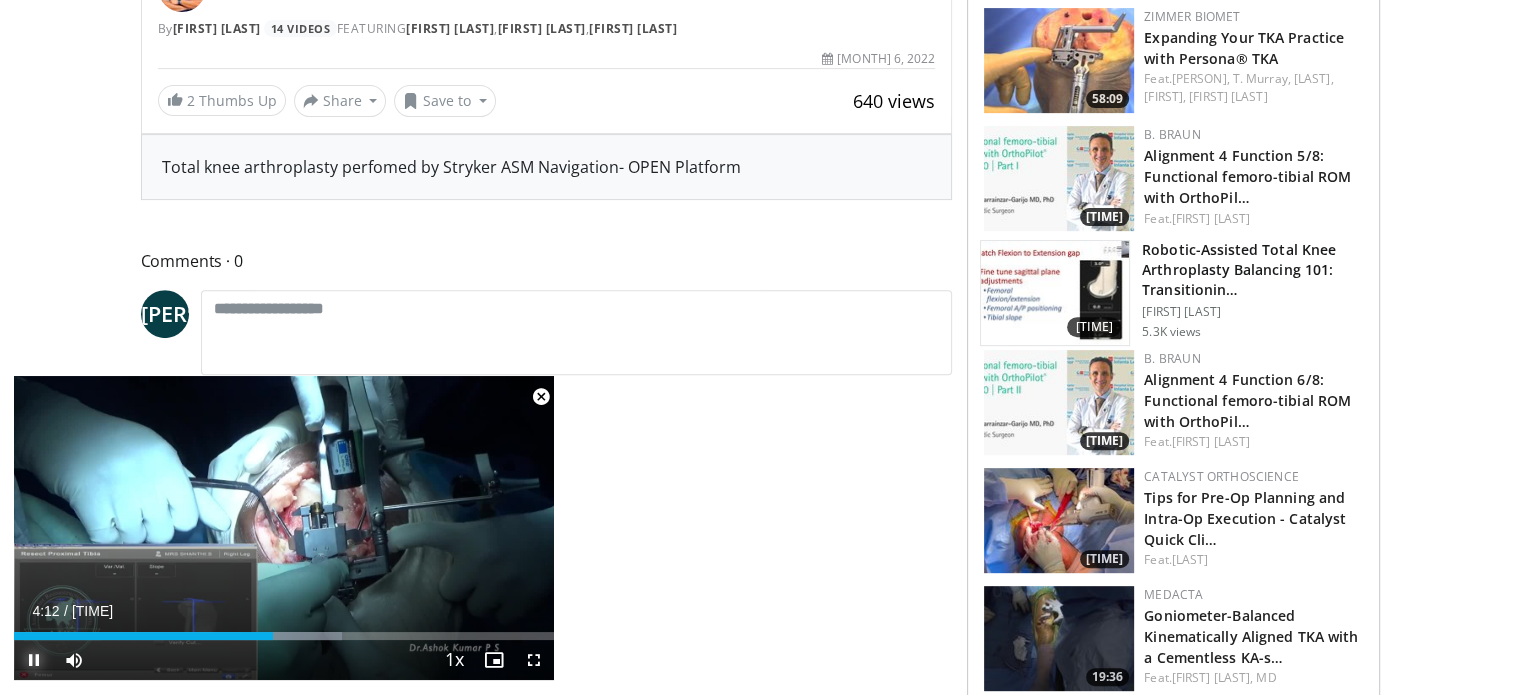 click at bounding box center (34, 660) 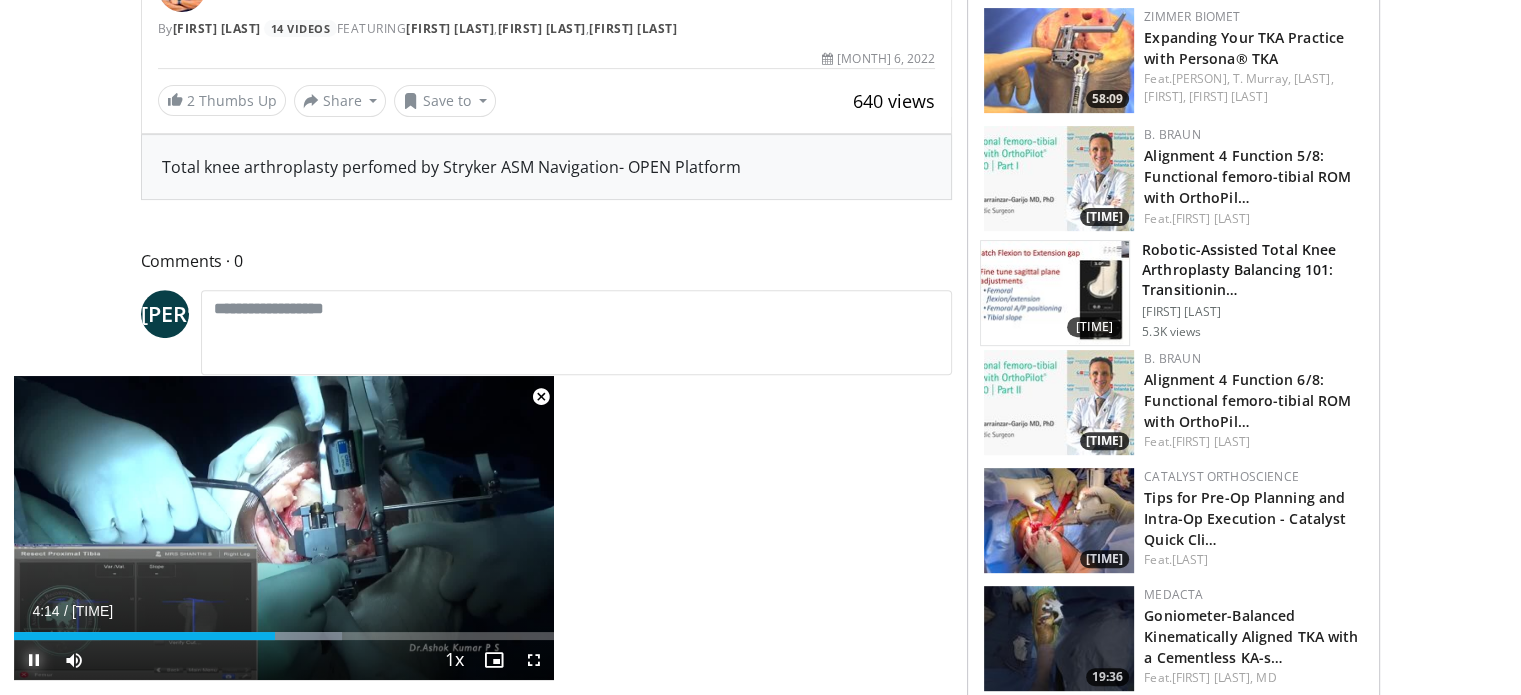 drag, startPoint x: 246, startPoint y: 636, endPoint x: 39, endPoint y: 656, distance: 207.96394 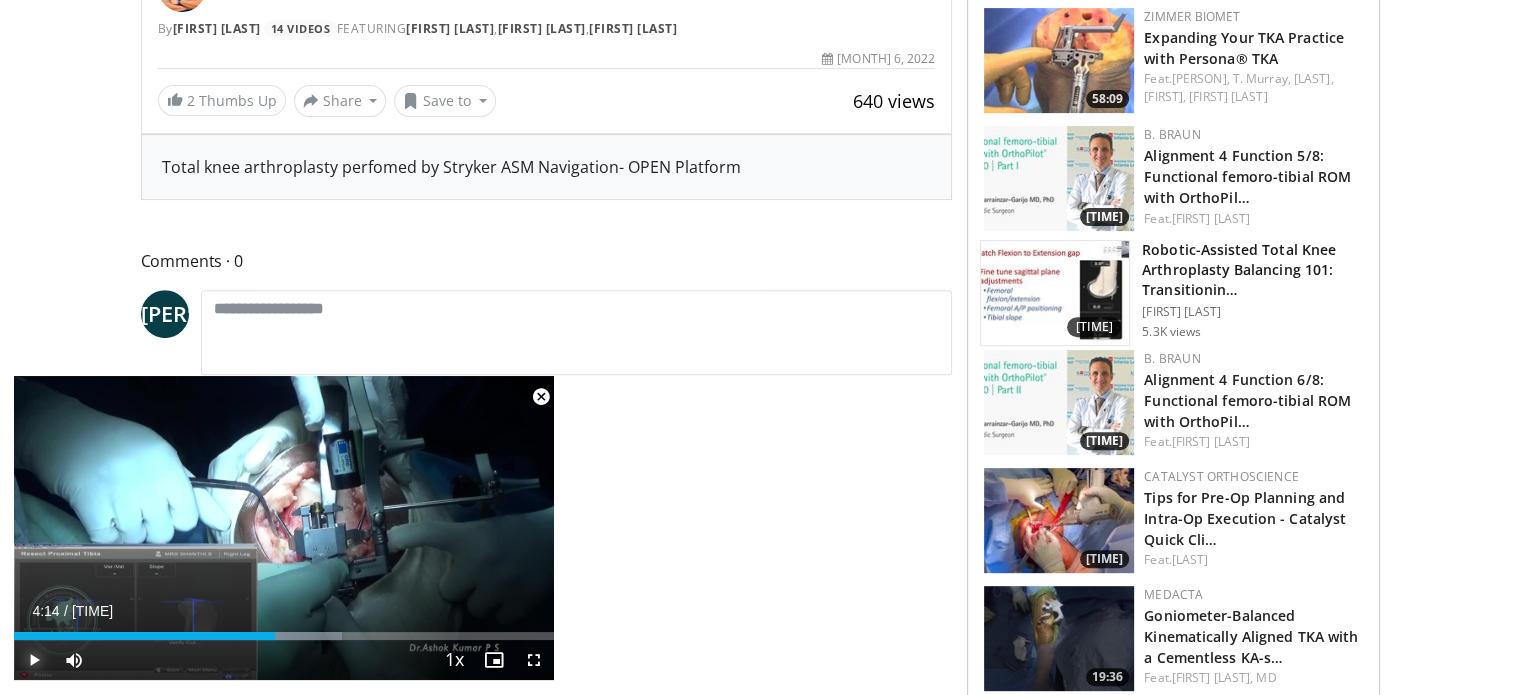 click at bounding box center [34, 660] 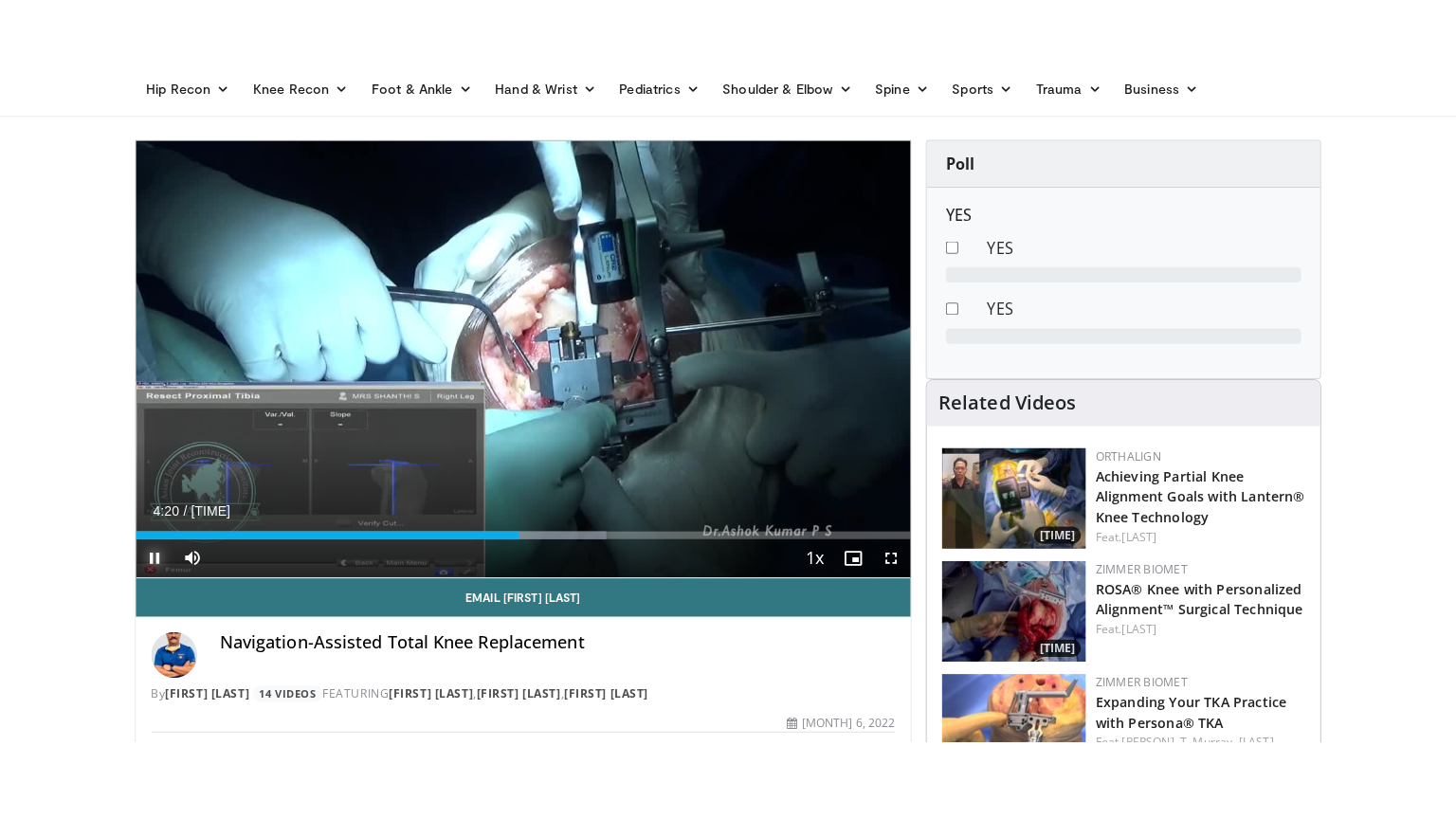 scroll, scrollTop: 83, scrollLeft: 0, axis: vertical 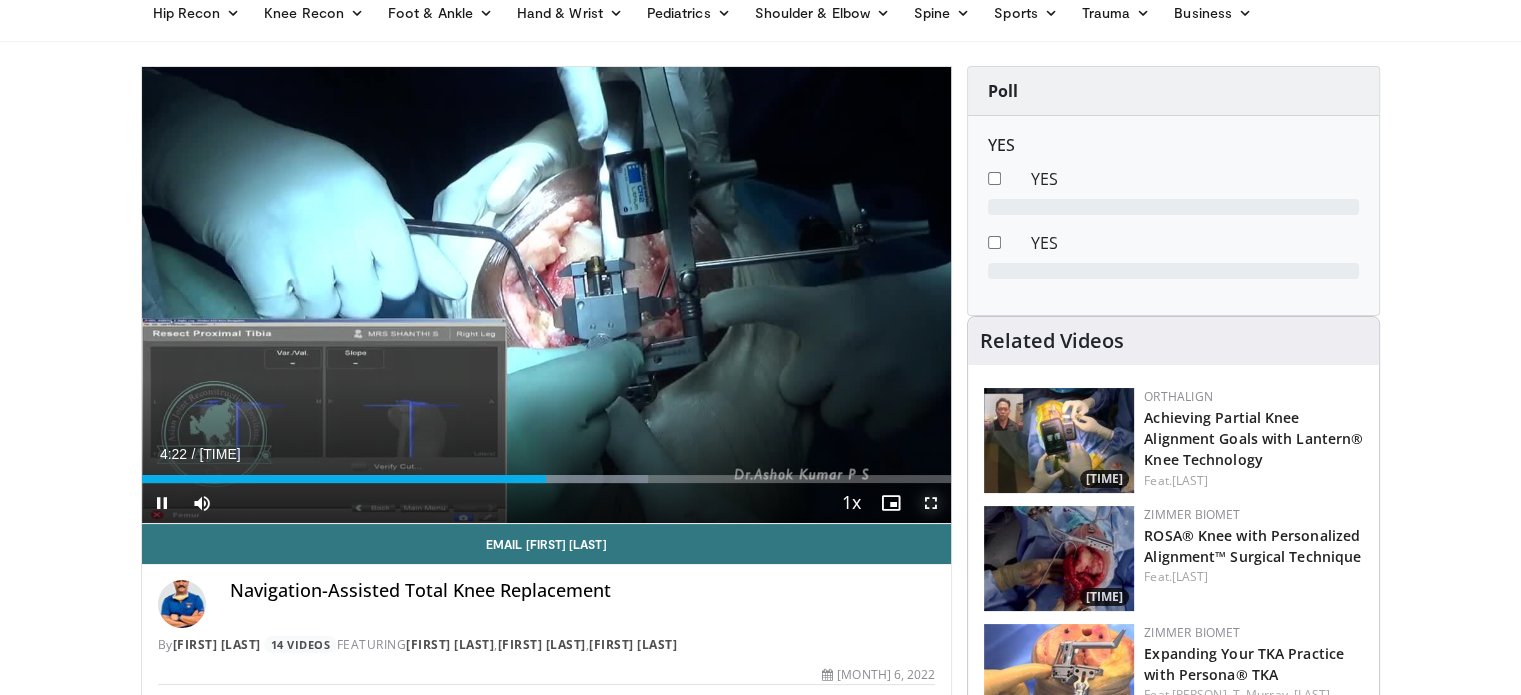 click at bounding box center (931, 503) 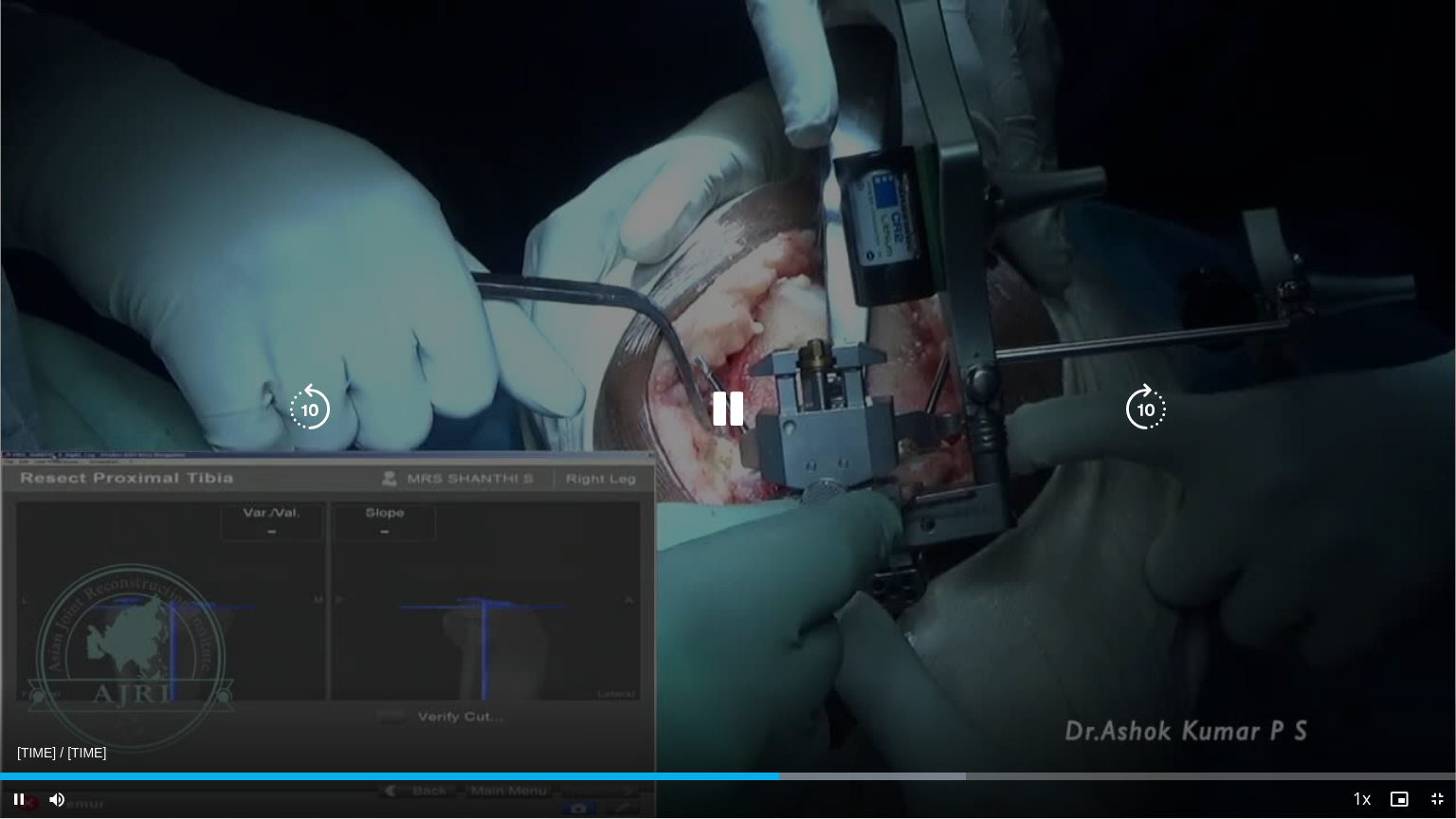 drag, startPoint x: 887, startPoint y: 595, endPoint x: 392, endPoint y: 670, distance: 500.64958 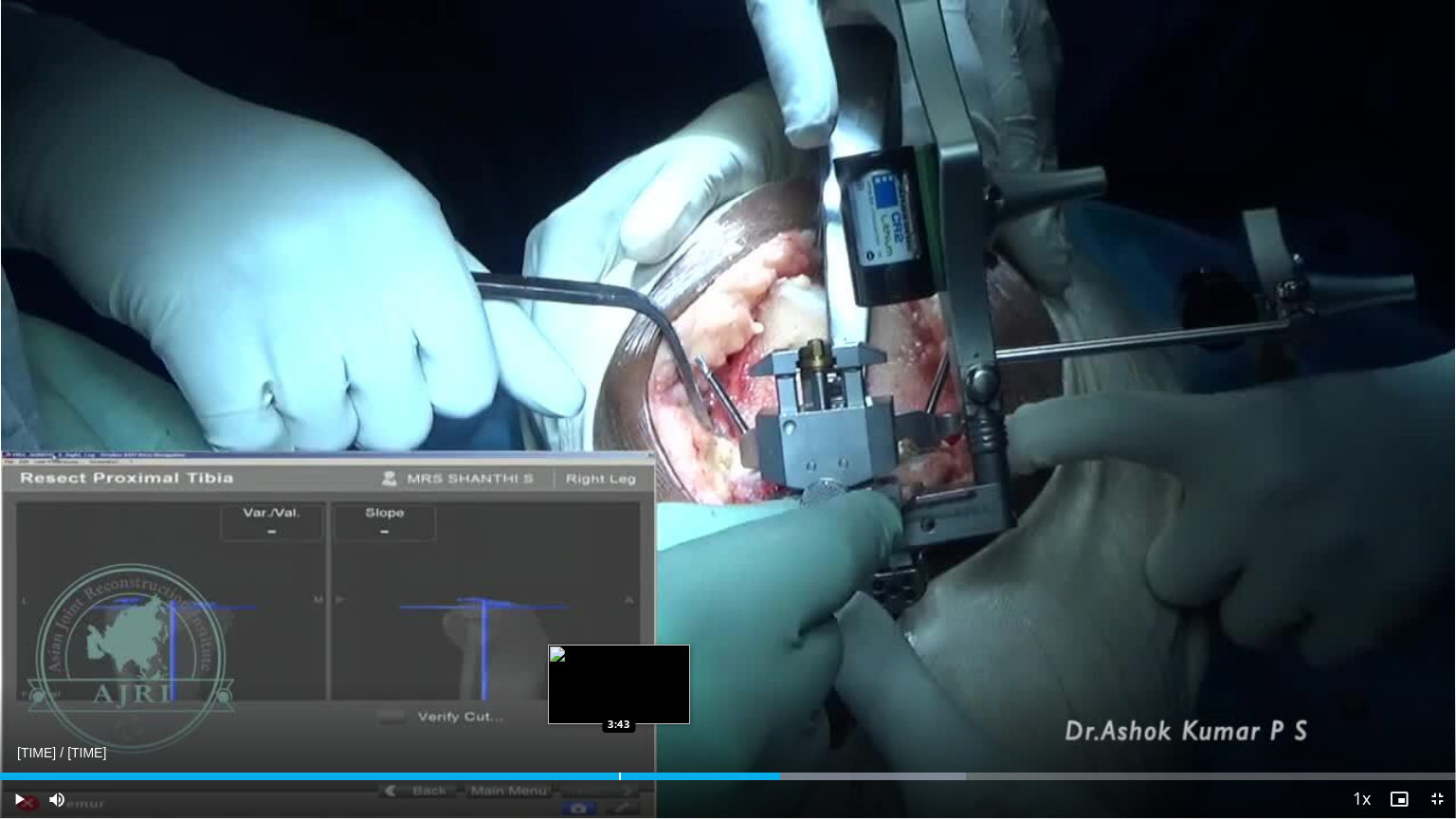 click on "Loaded : 66.35% [TIME] [TIME]" at bounding box center [728, 771] 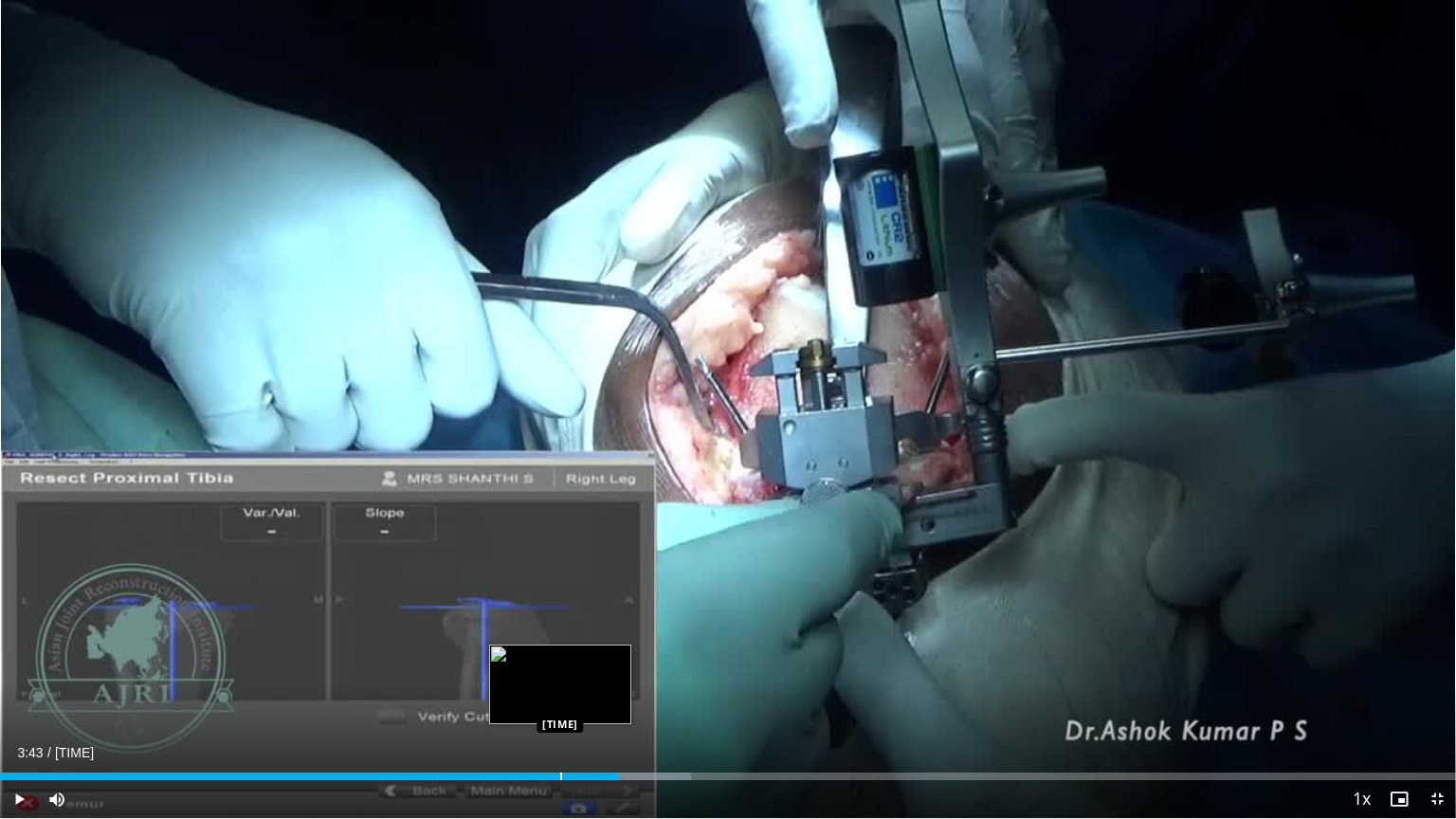 click at bounding box center [561, 776] 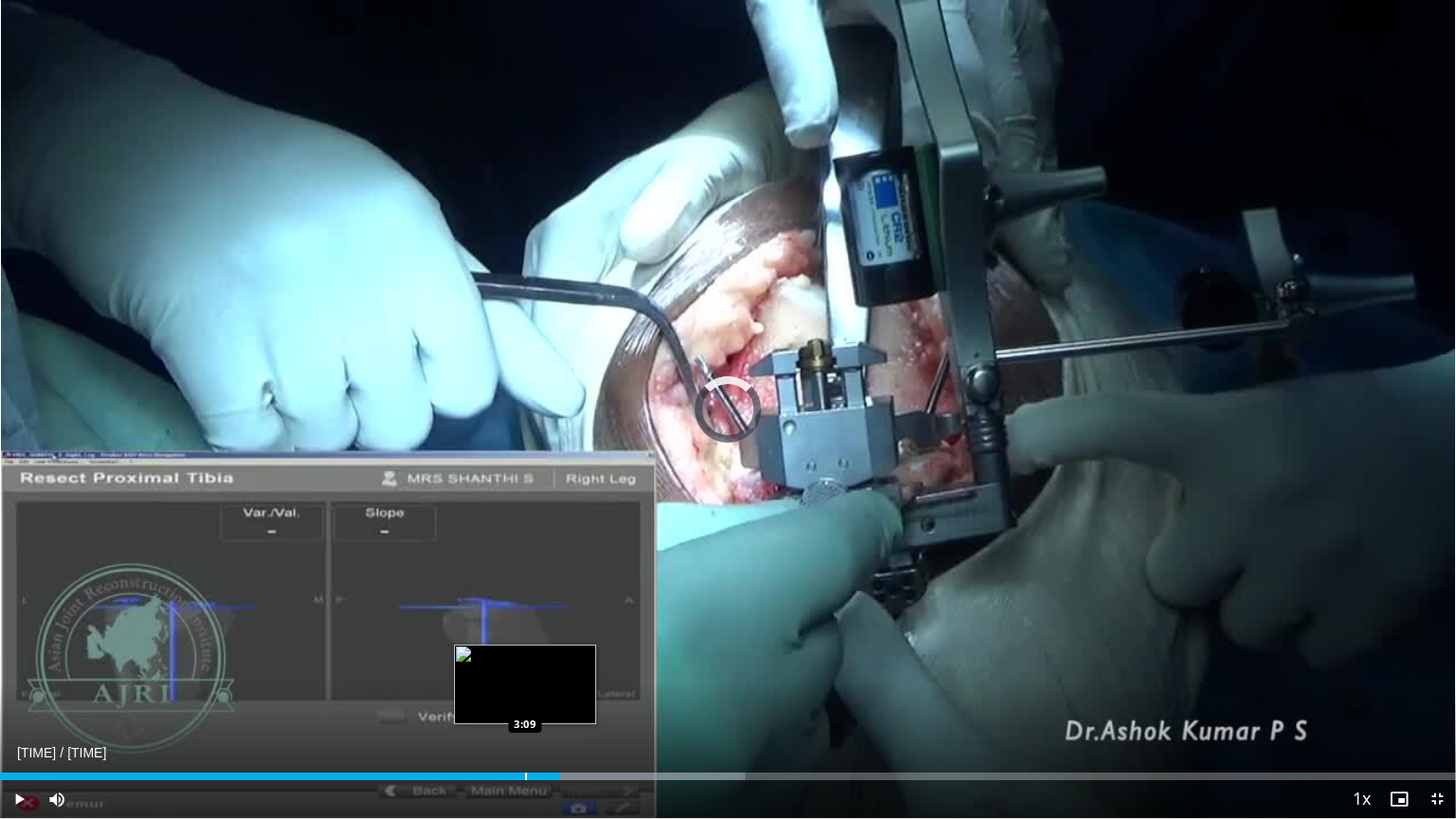 click at bounding box center (526, 776) 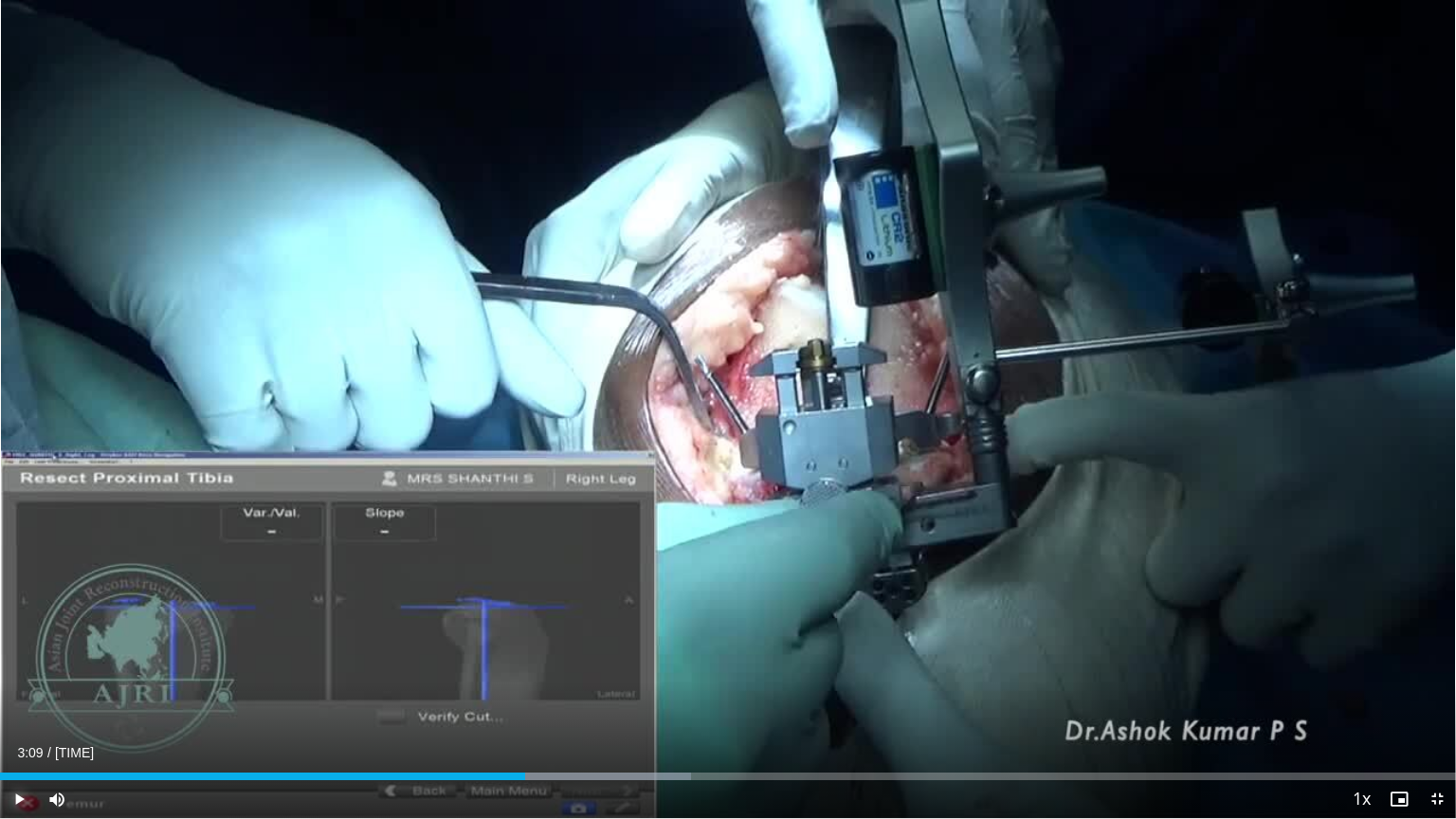 click at bounding box center [19, 799] 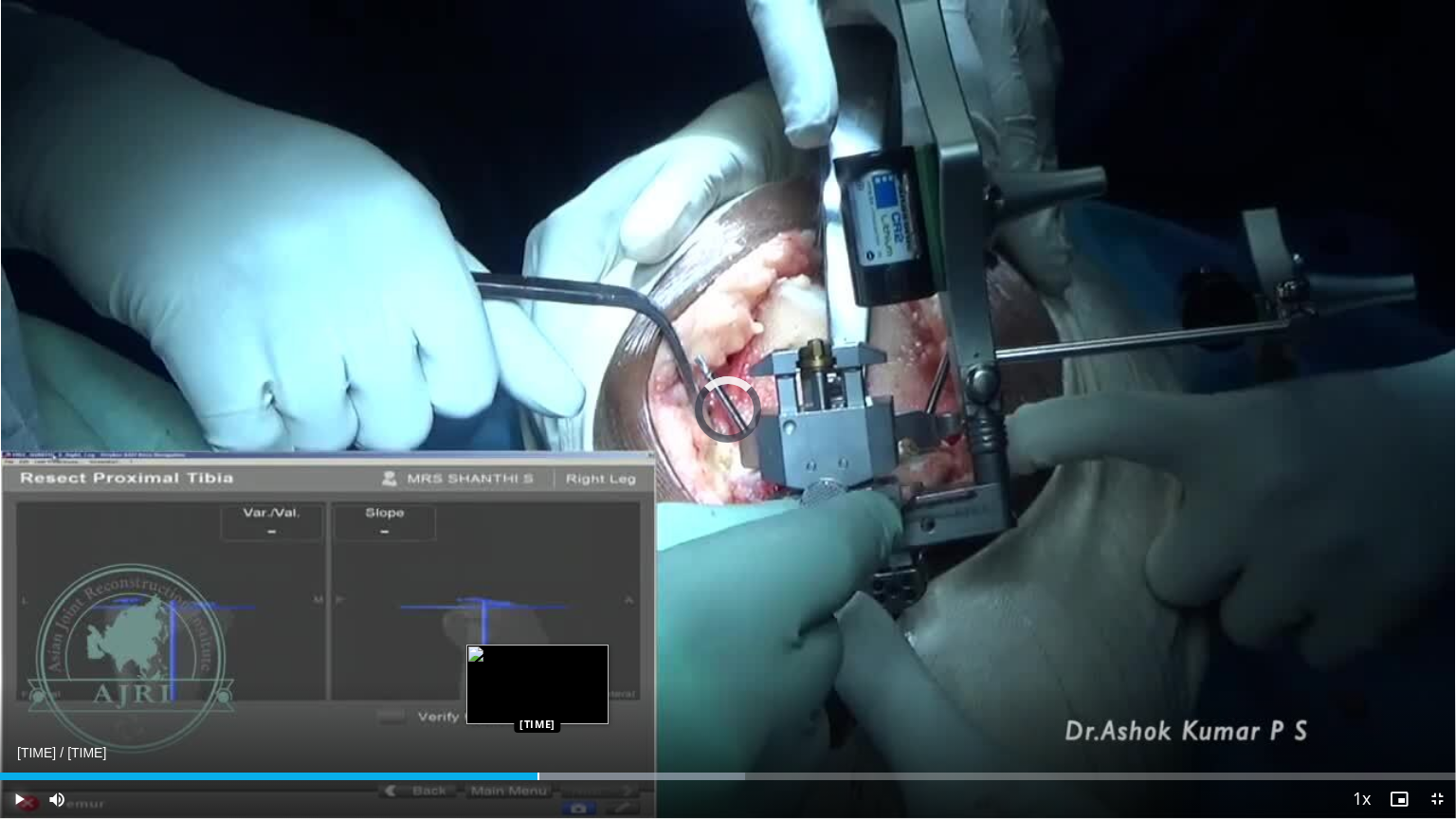 click on "Loaded : [PERCENT] [TIME] [TIME]" at bounding box center (728, 771) 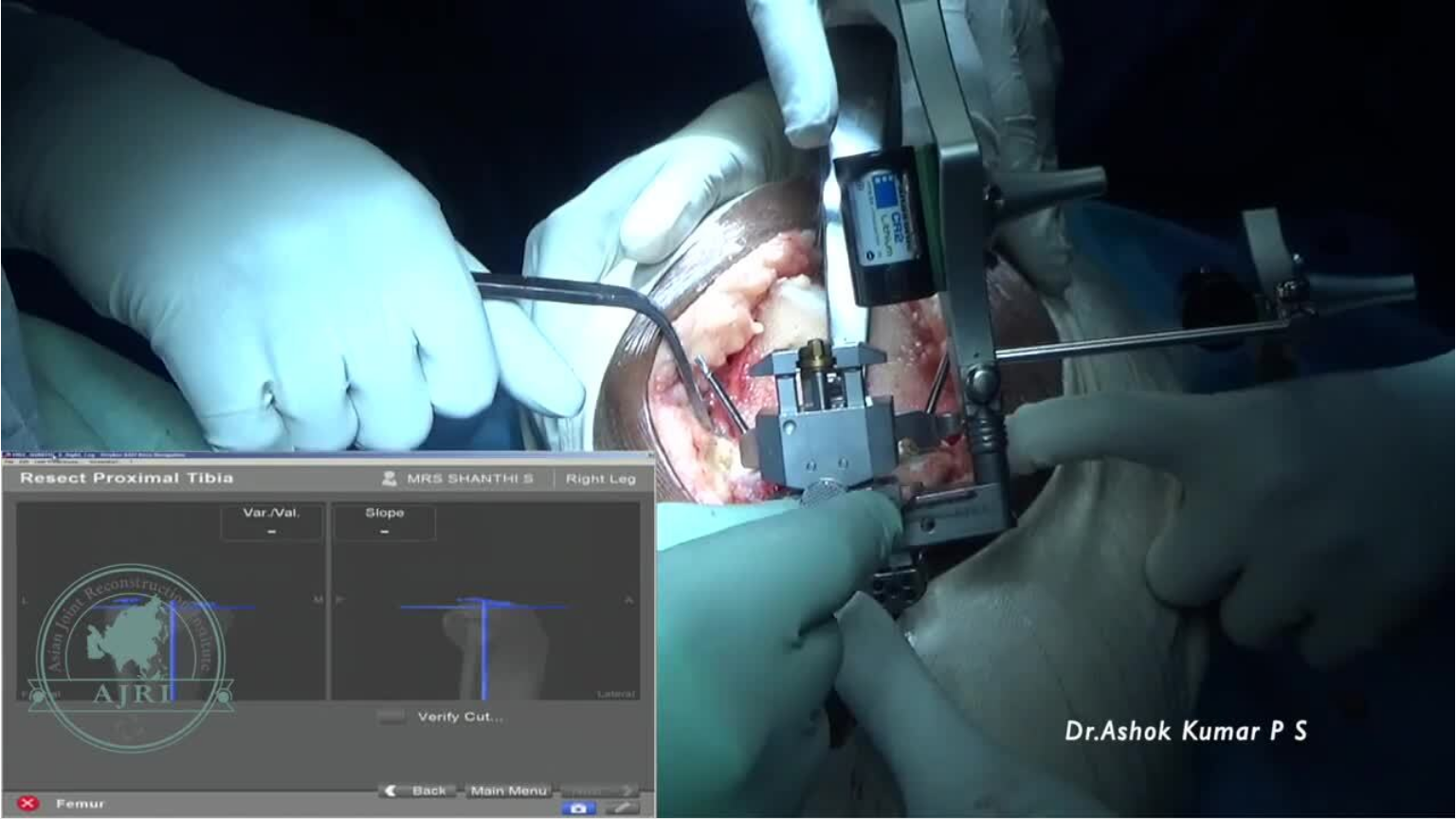 click on "10 seconds
Tap to unmute" at bounding box center [728, 409] 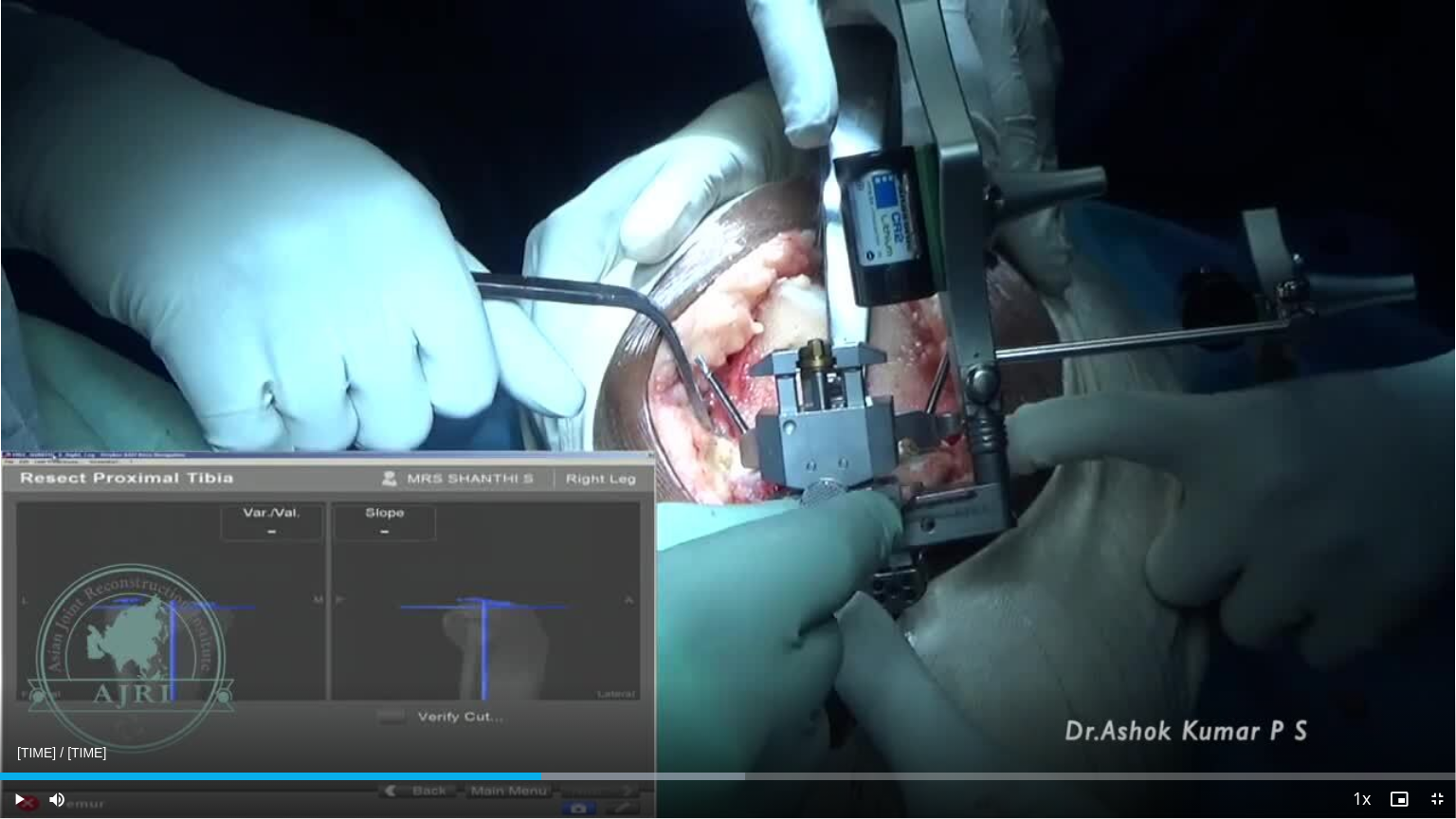 click on "Loaded : [PERCENT] [TIME] [TIME]" at bounding box center [728, 771] 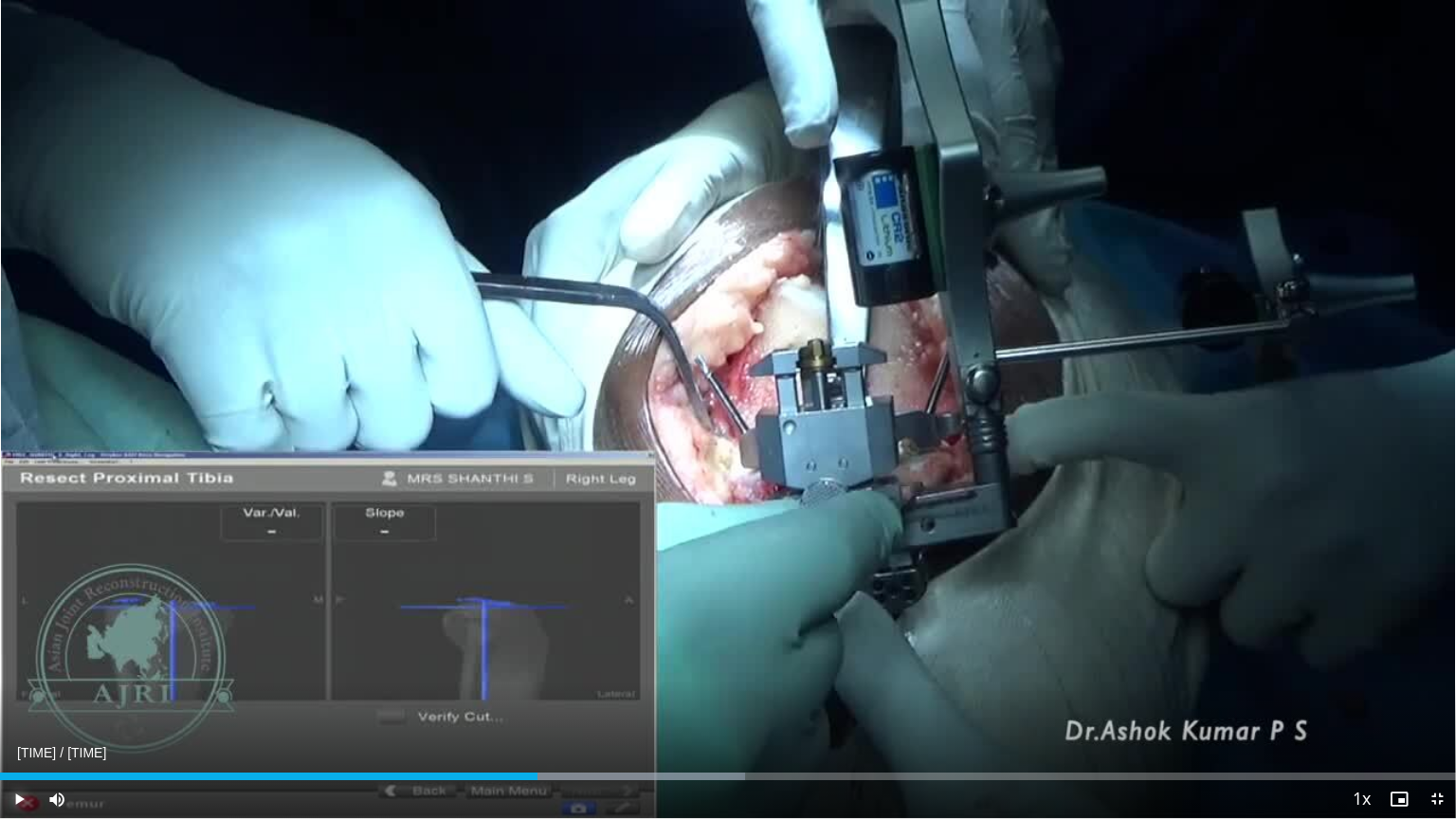 click at bounding box center (19, 799) 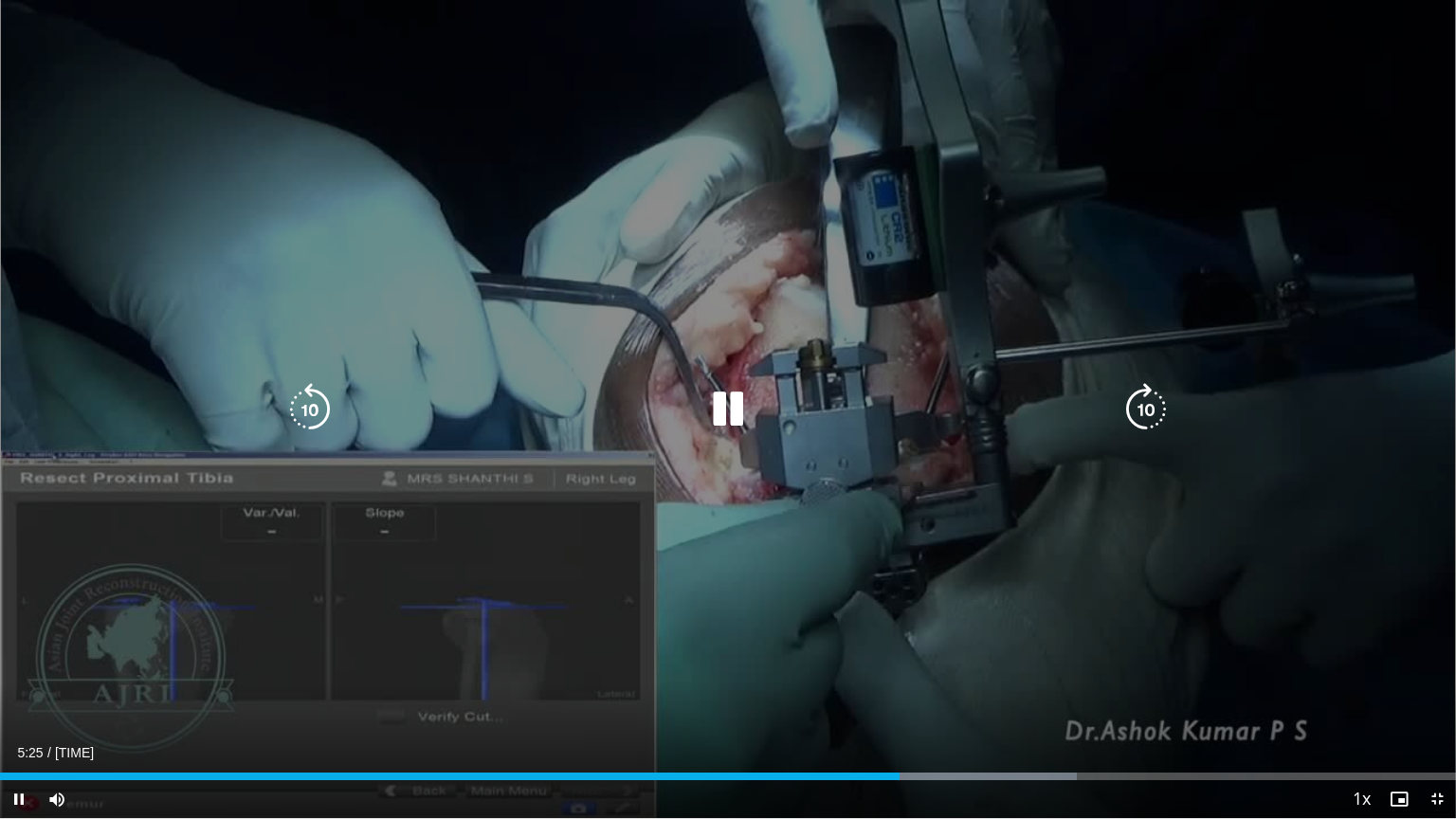 click at bounding box center [728, 410] 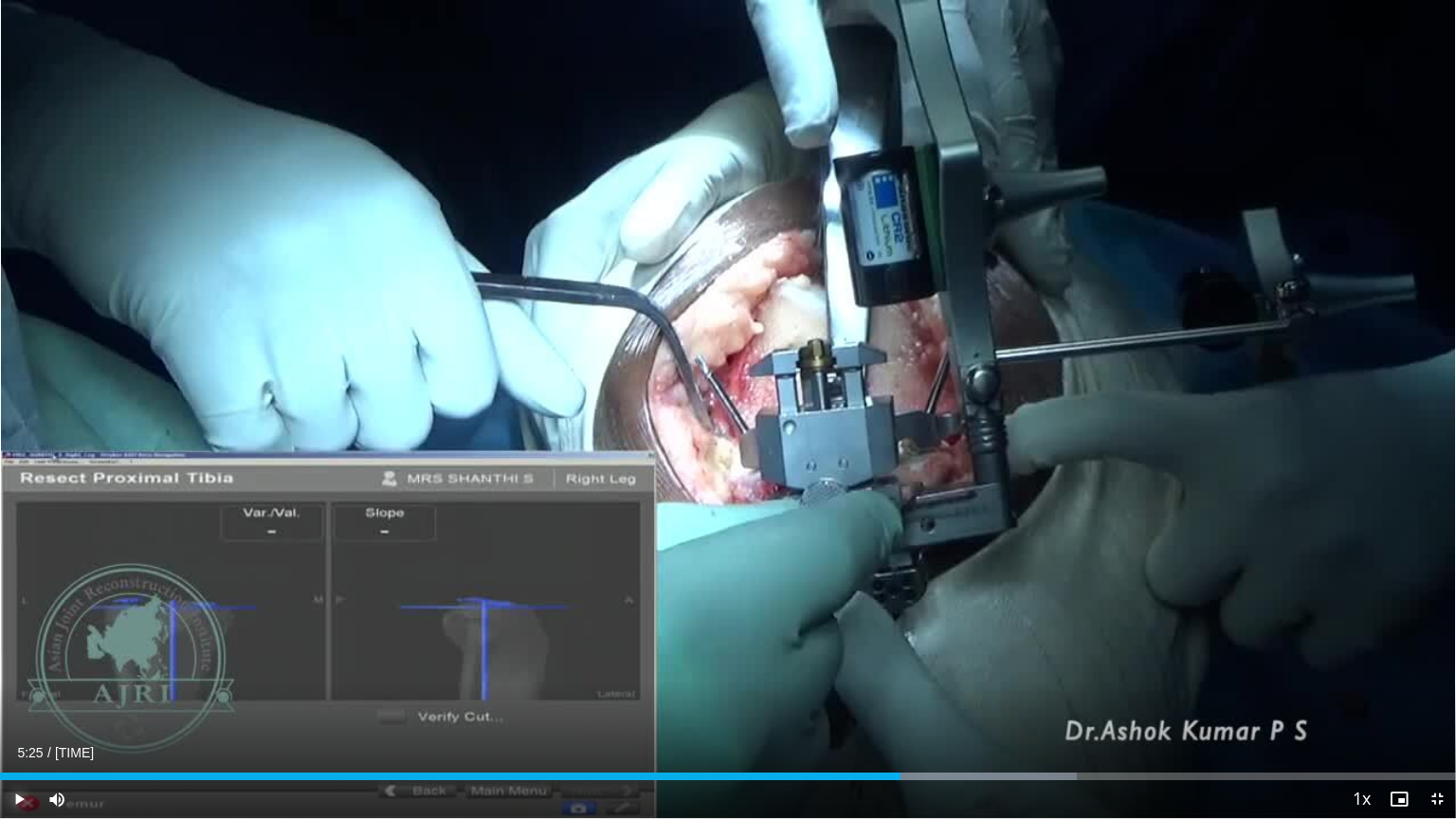 click at bounding box center [19, 799] 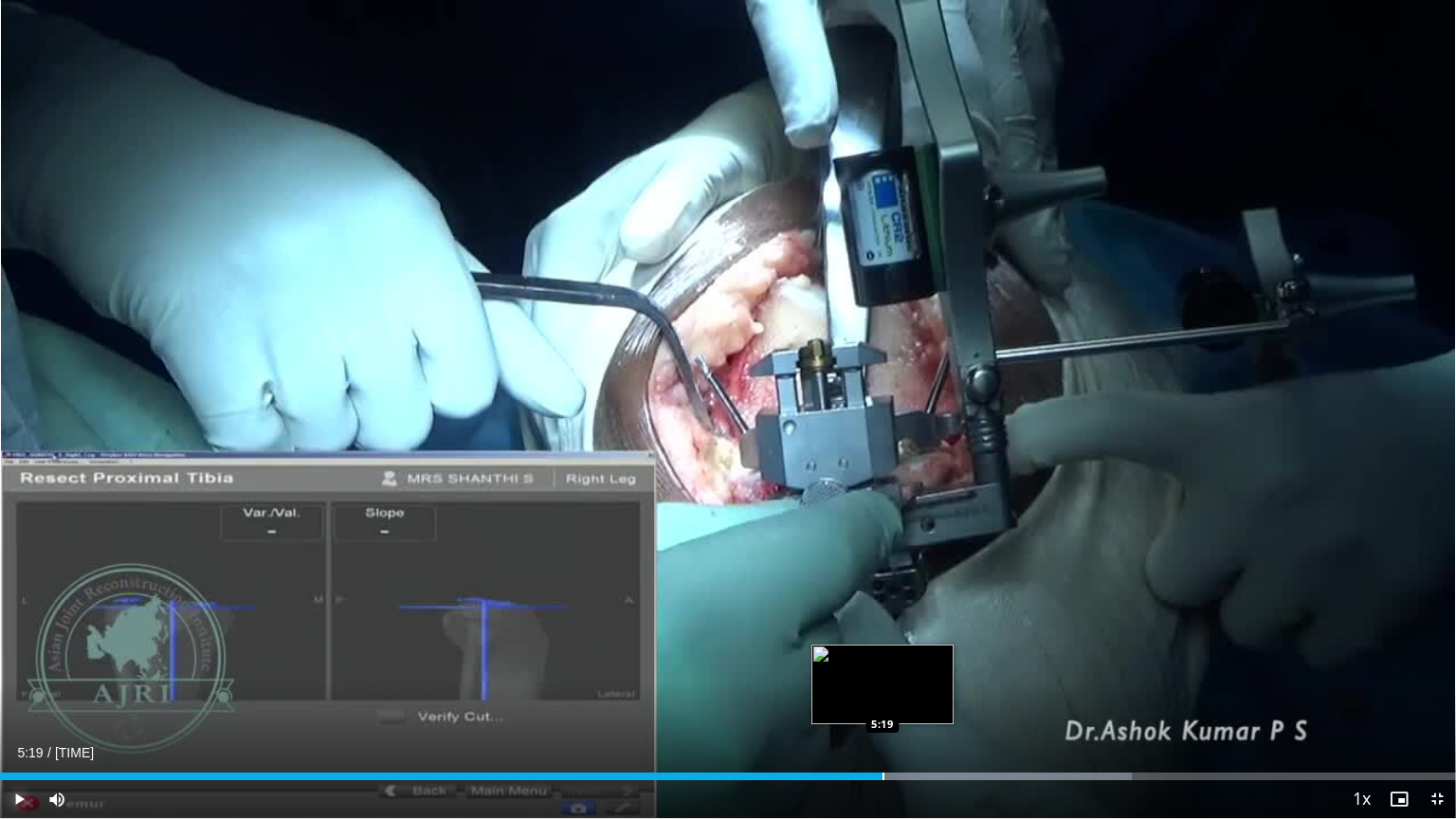 click at bounding box center [883, 776] 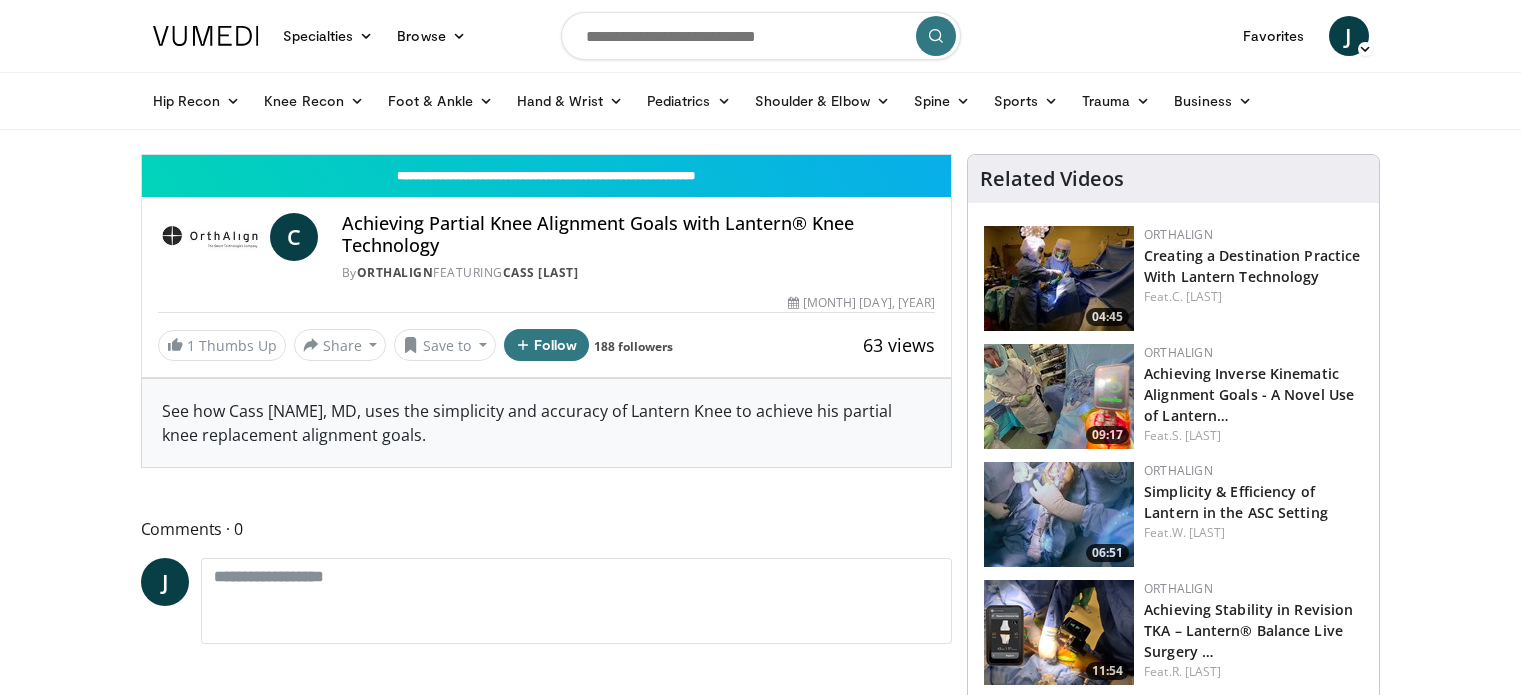 scroll, scrollTop: 0, scrollLeft: 0, axis: both 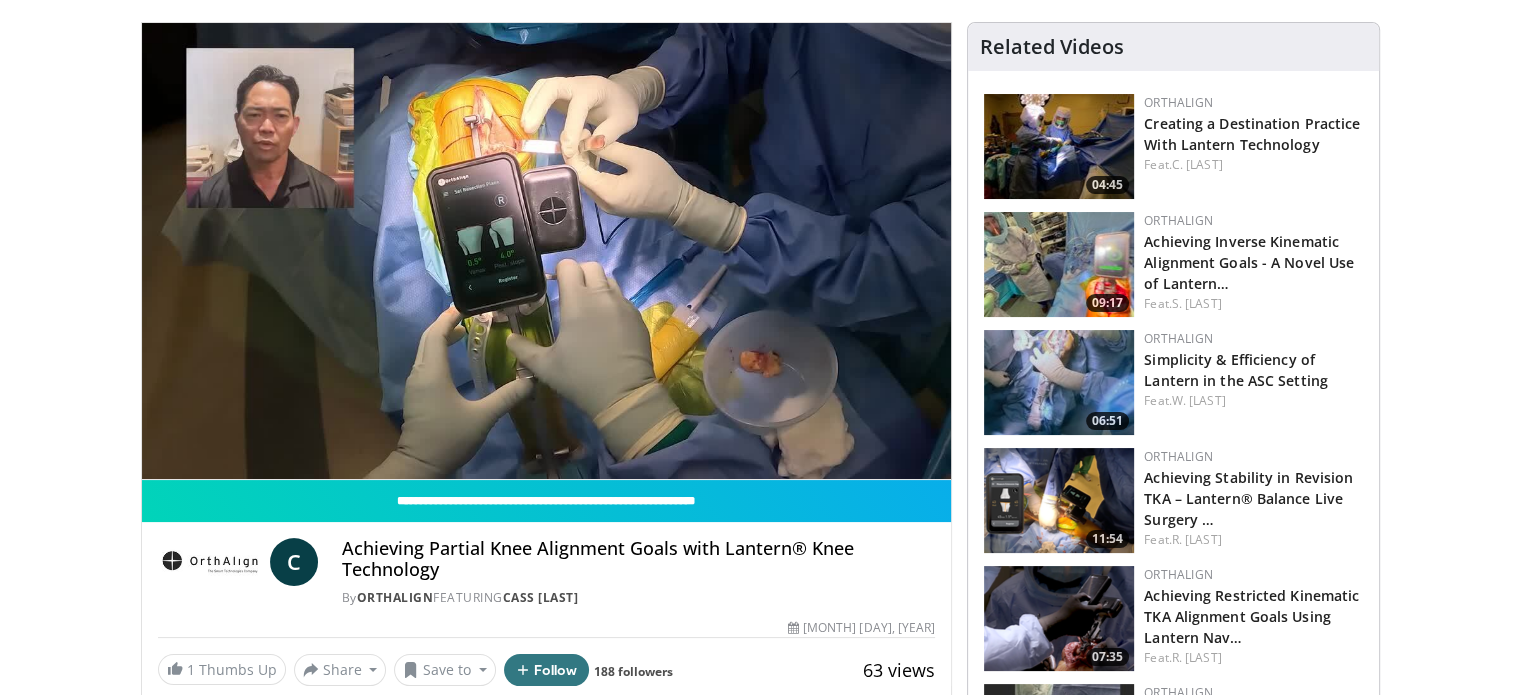 click at bounding box center (1059, 264) 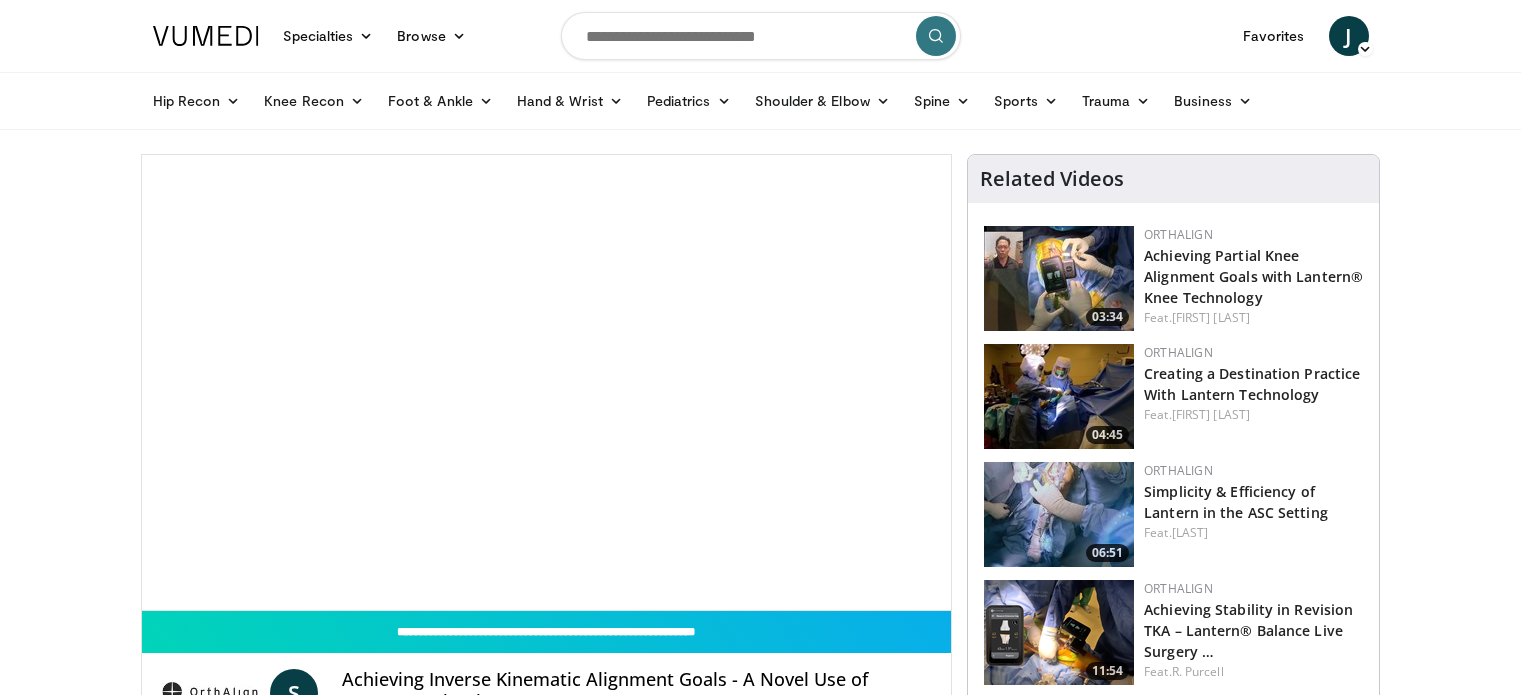 scroll, scrollTop: 0, scrollLeft: 0, axis: both 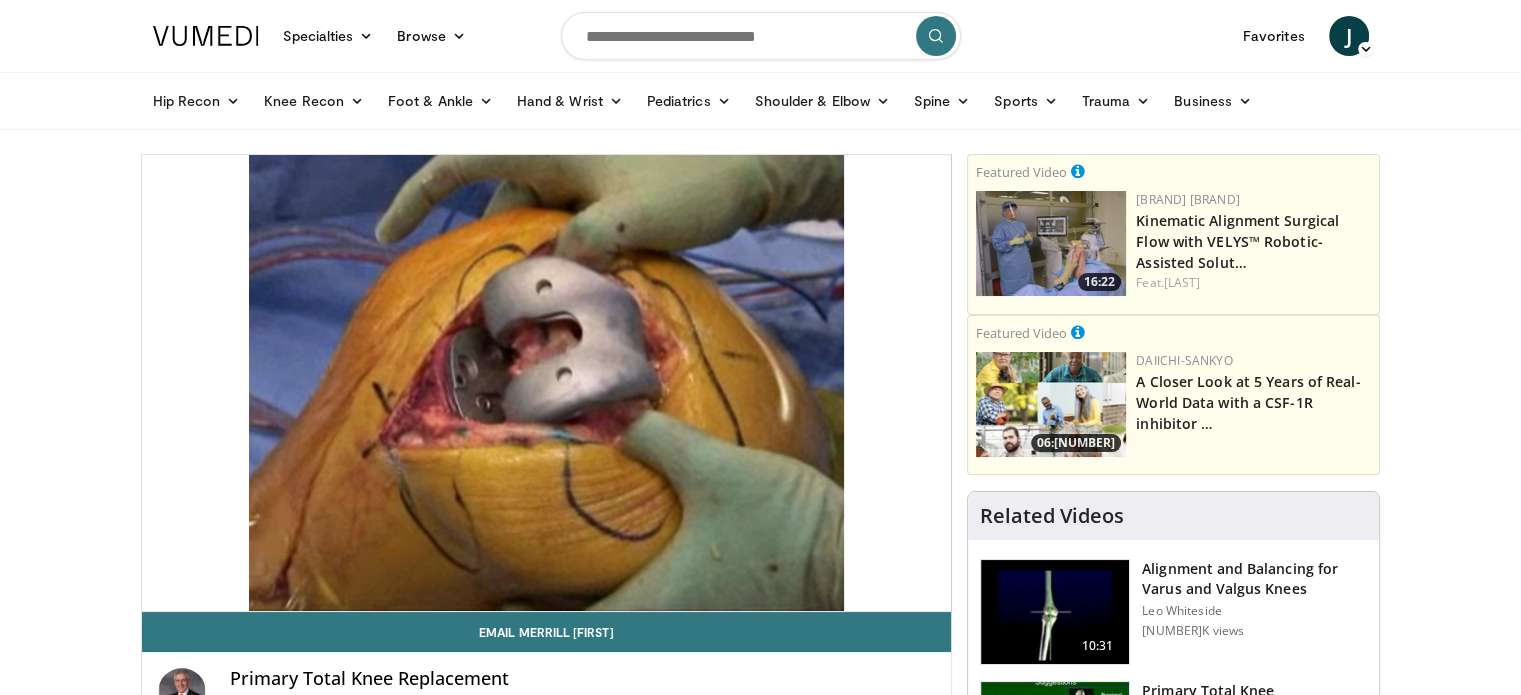 click at bounding box center (761, 36) 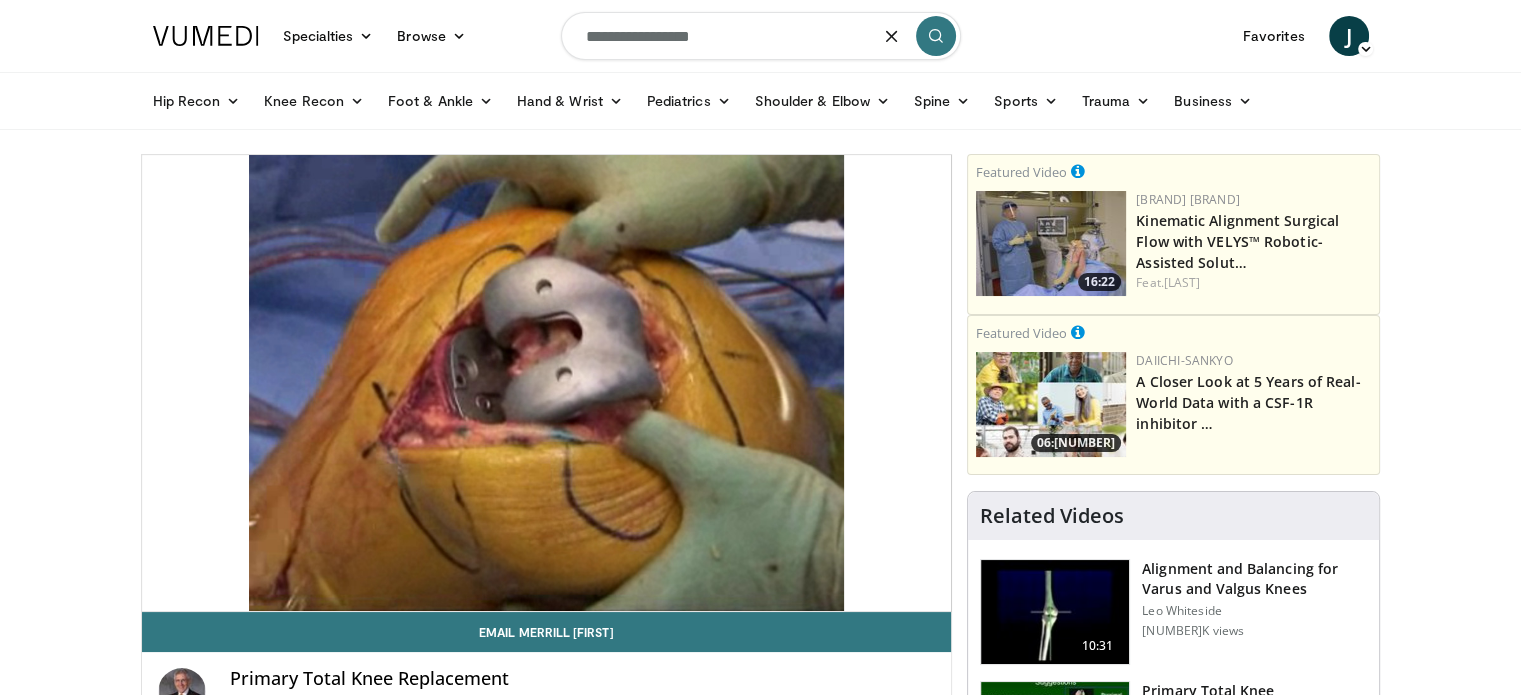 type on "**********" 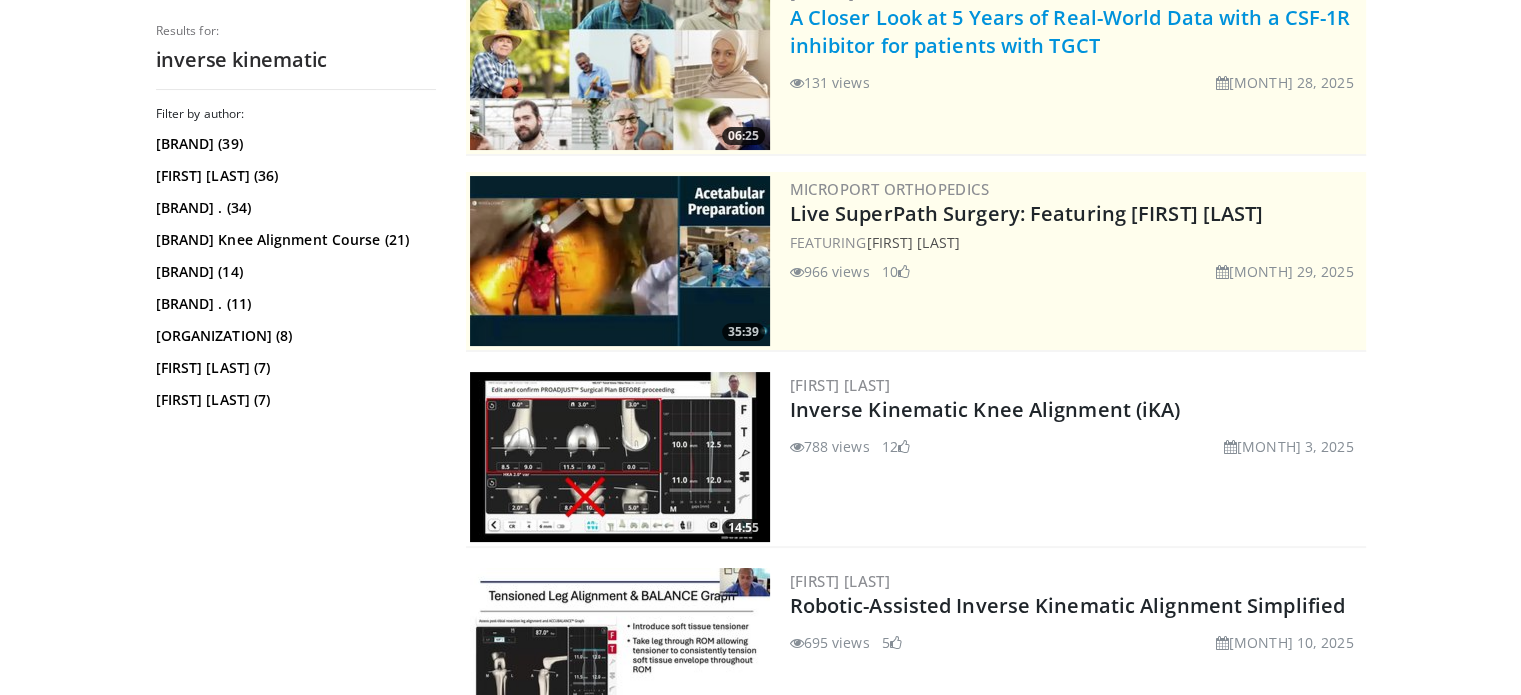 scroll, scrollTop: 271, scrollLeft: 0, axis: vertical 